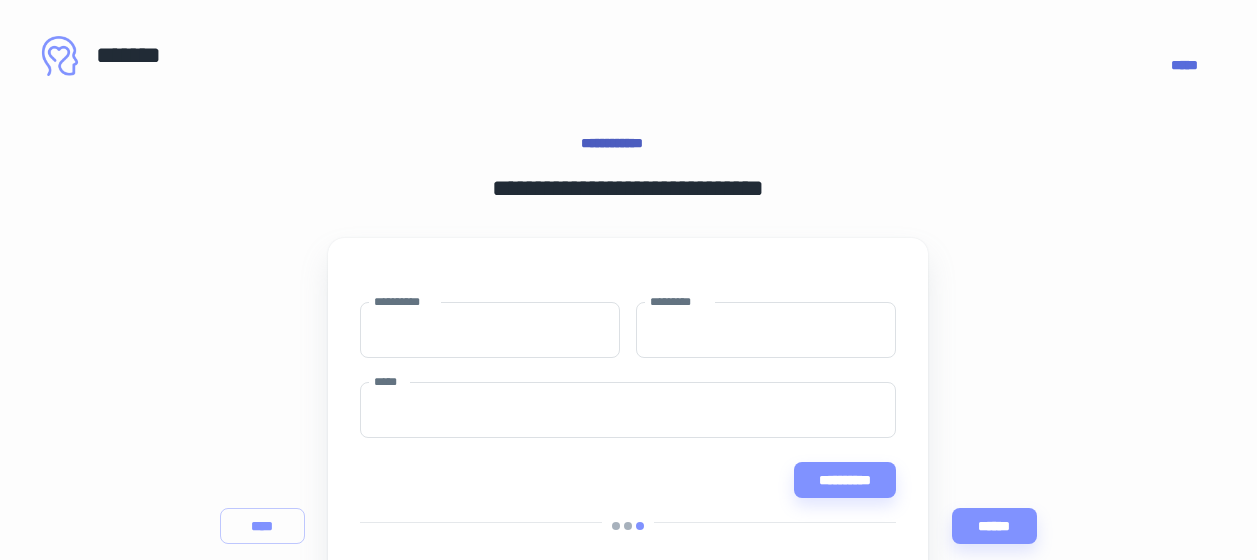 scroll, scrollTop: 0, scrollLeft: 0, axis: both 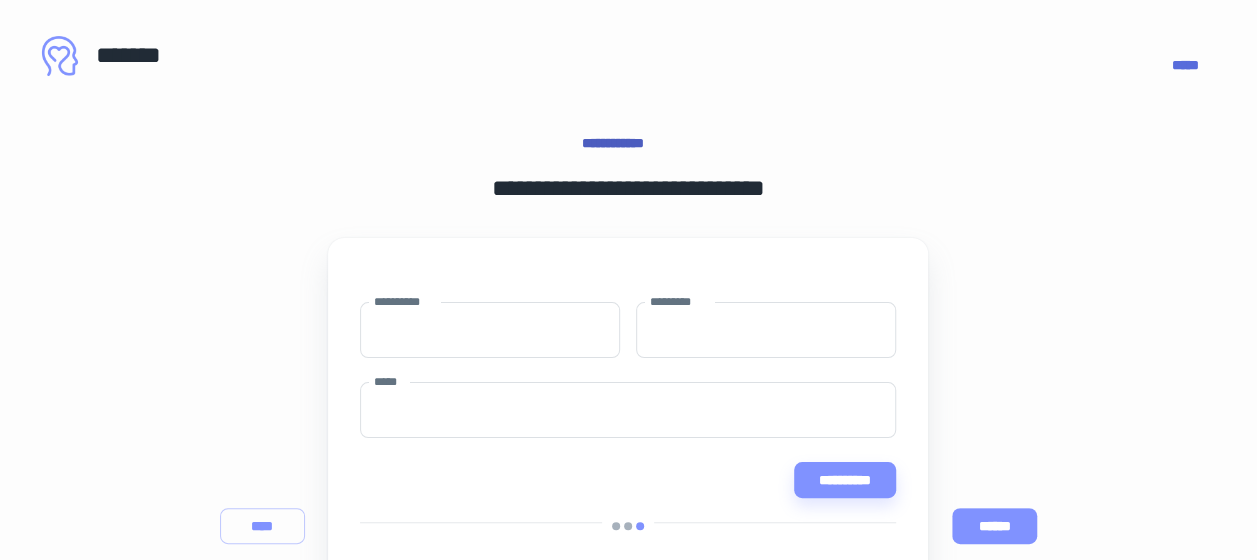 click on "******" at bounding box center (994, 526) 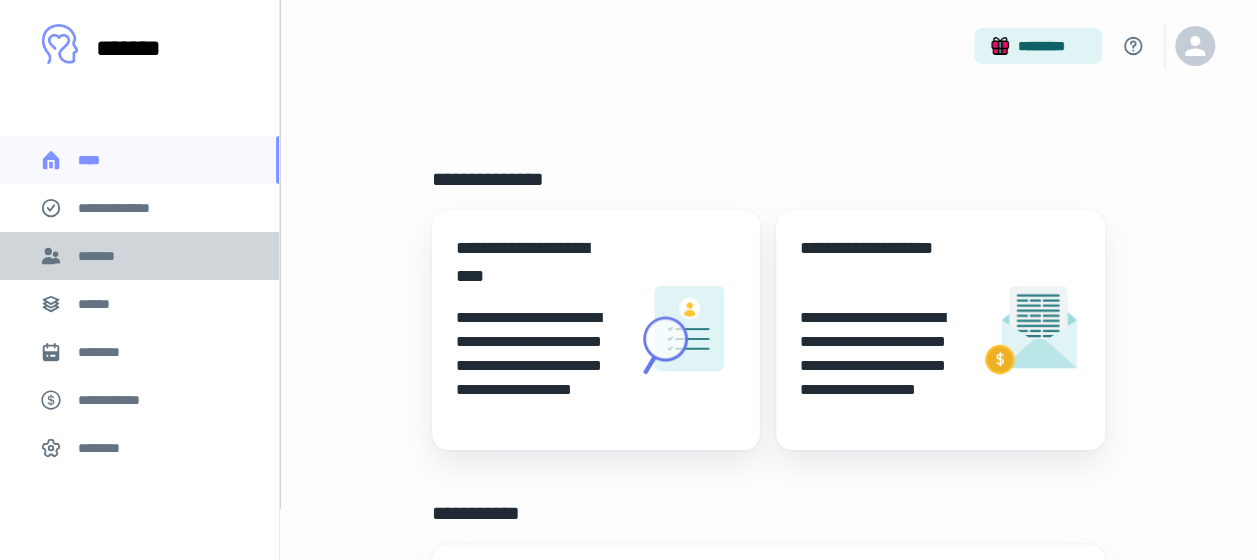 click on "*******" at bounding box center [139, 256] 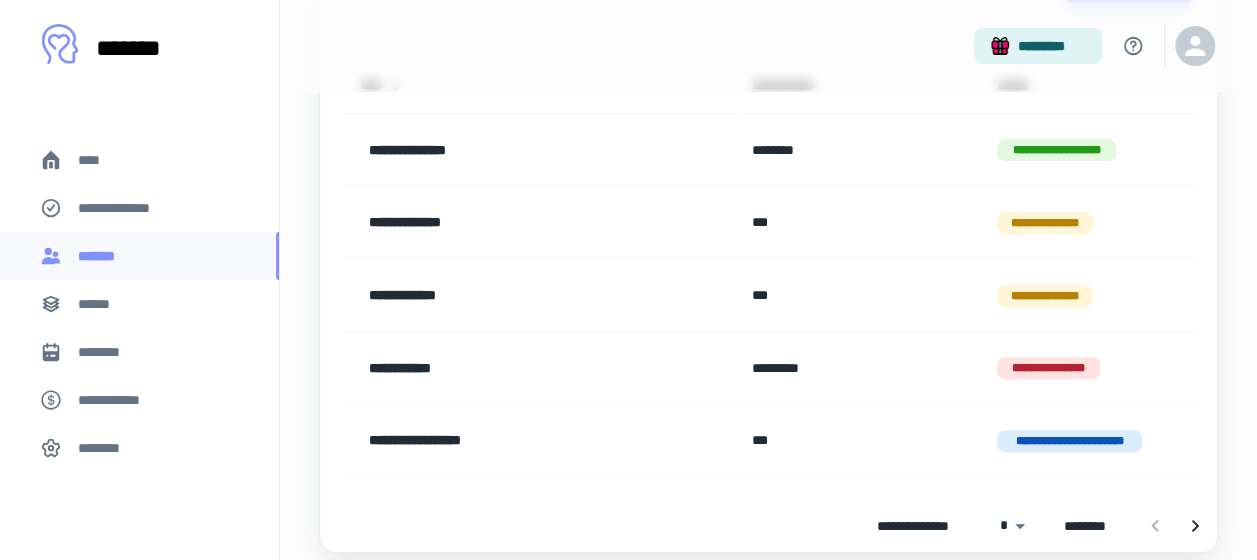 scroll, scrollTop: 258, scrollLeft: 0, axis: vertical 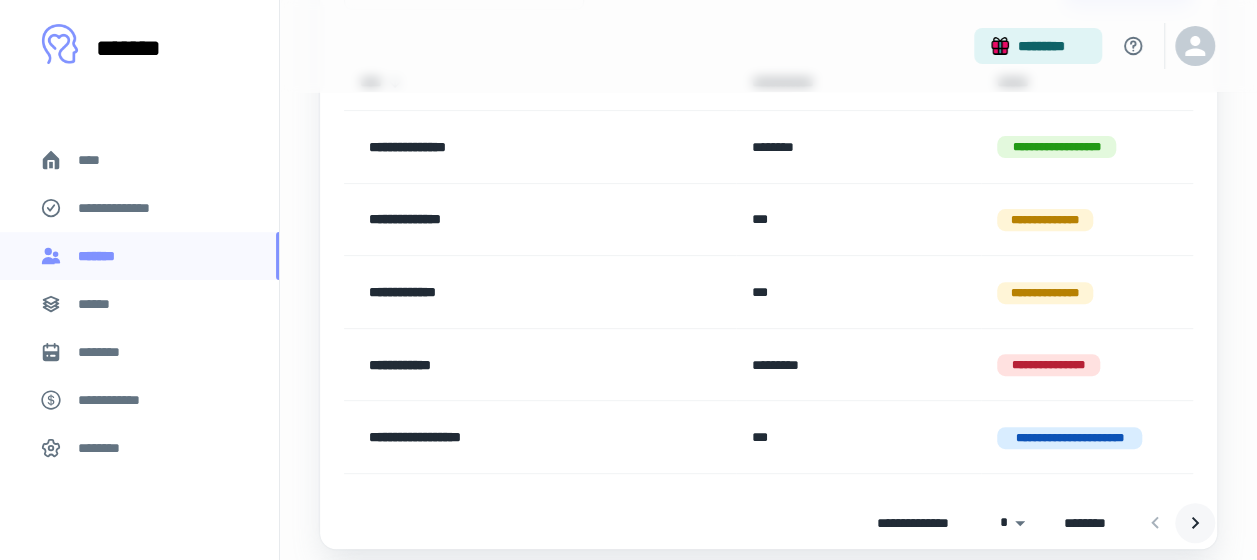 click 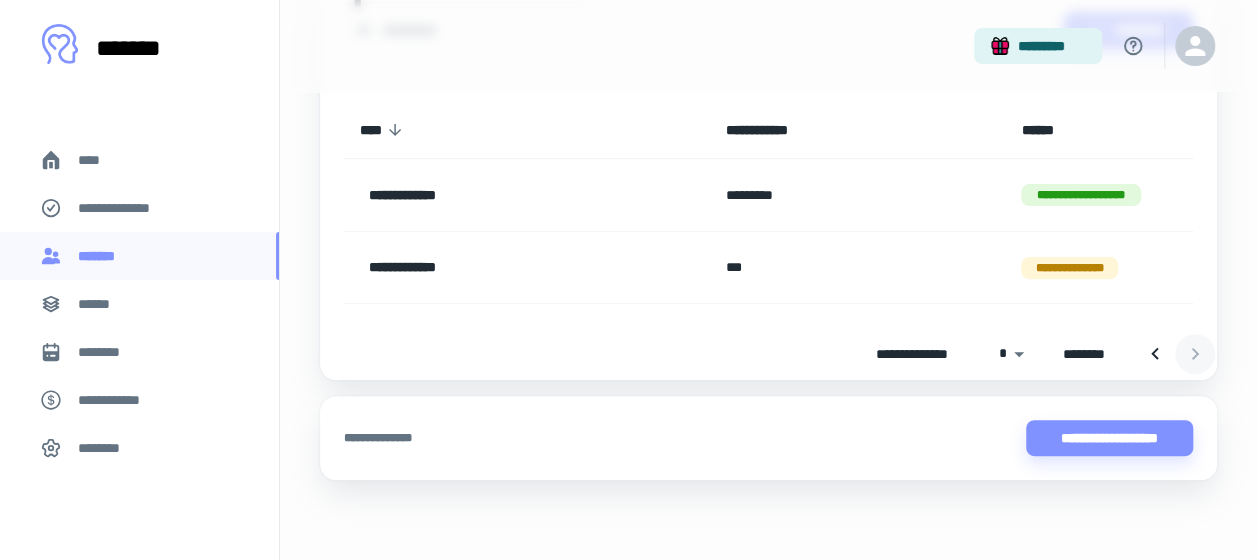 scroll, scrollTop: 210, scrollLeft: 0, axis: vertical 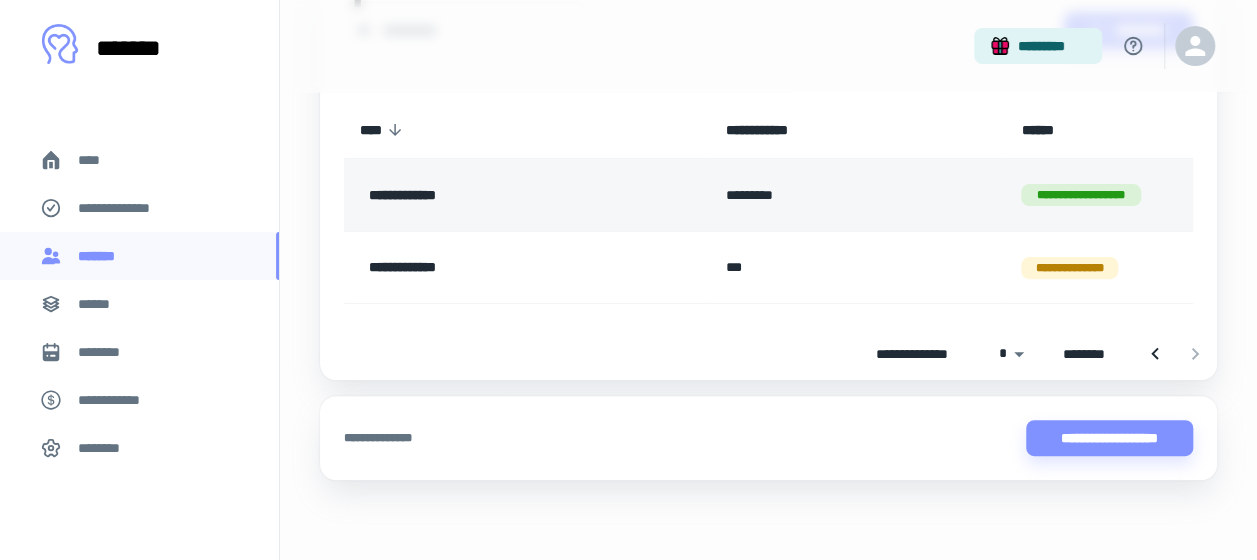 click on "*********" at bounding box center (857, 195) 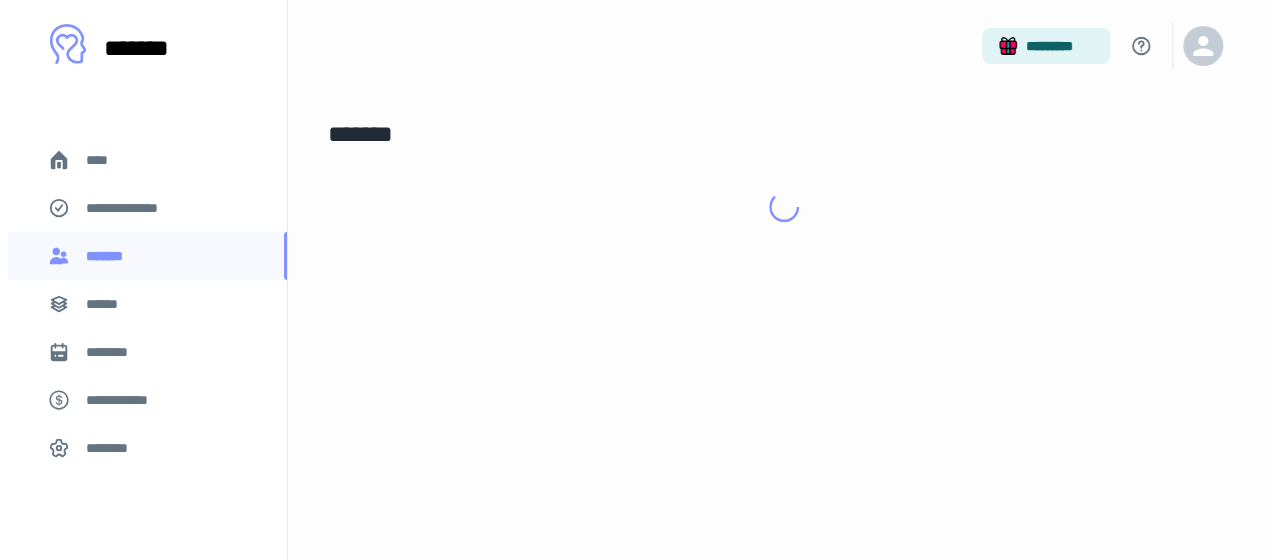 scroll, scrollTop: 0, scrollLeft: 0, axis: both 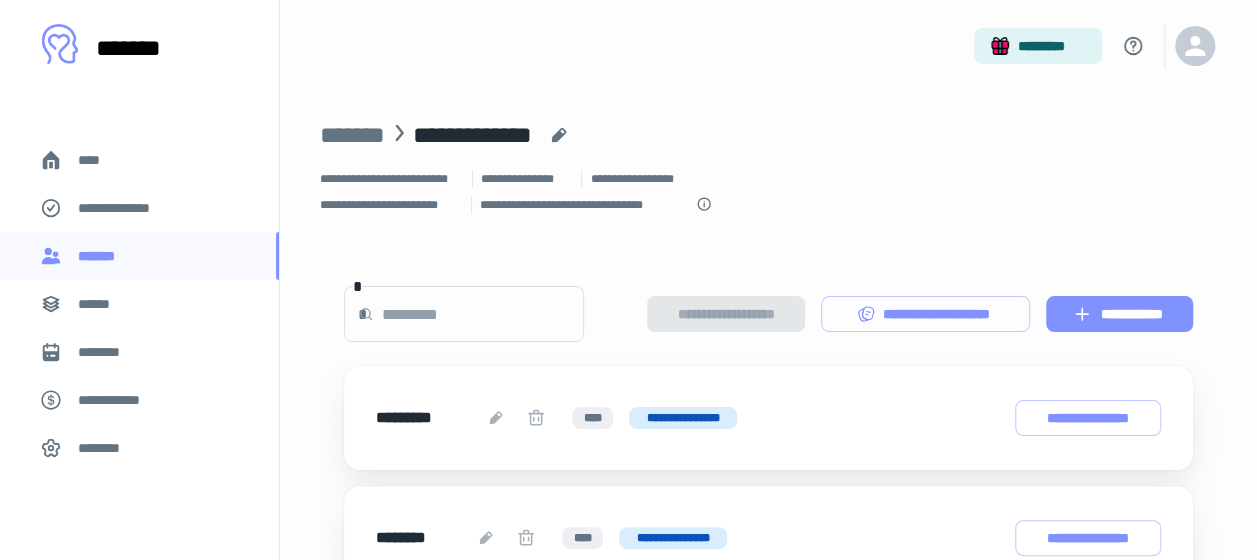 click on "**********" at bounding box center [1119, 314] 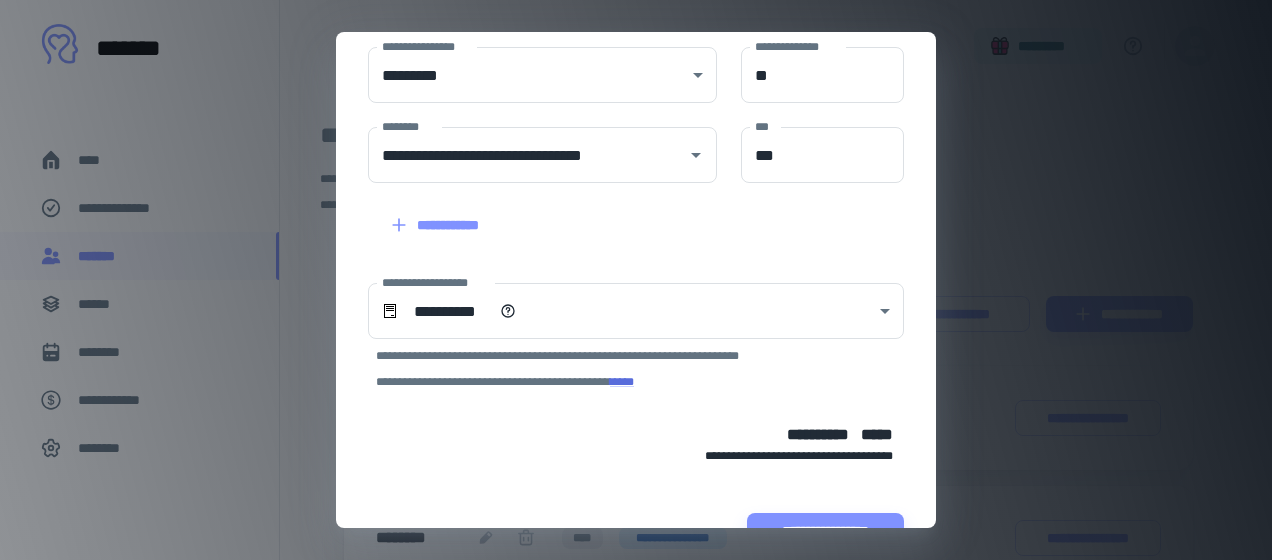 scroll, scrollTop: 390, scrollLeft: 0, axis: vertical 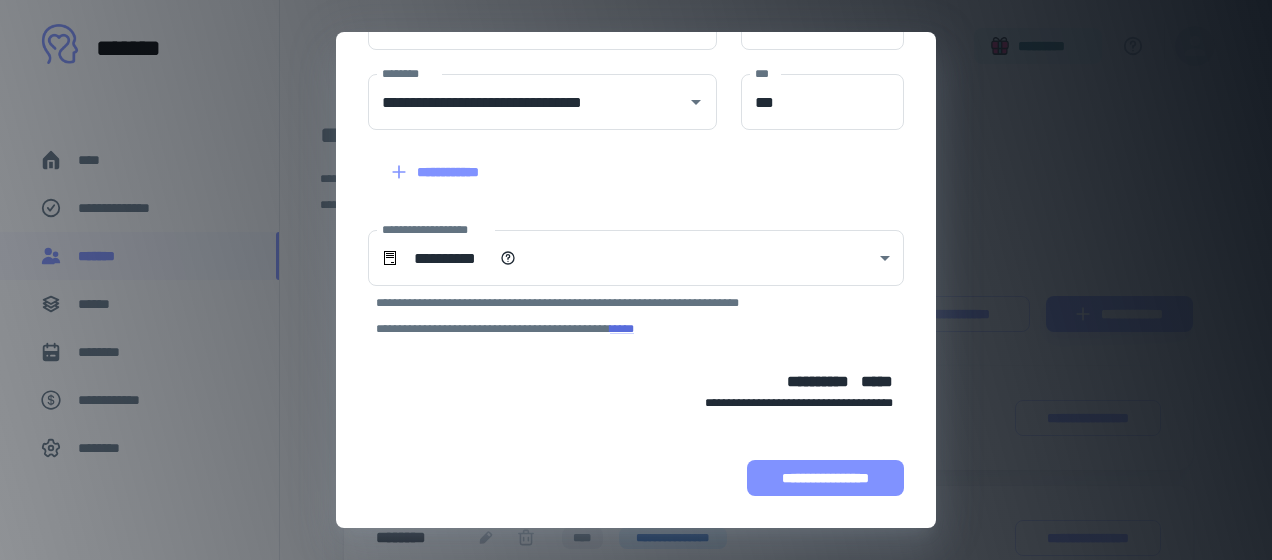 click on "**********" at bounding box center (825, 478) 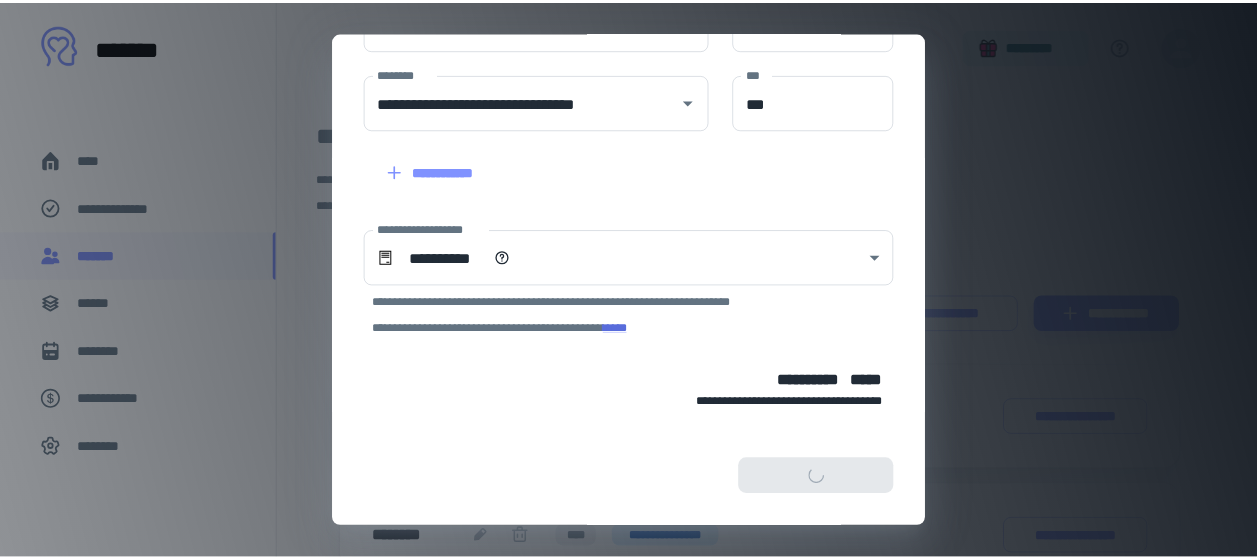 scroll, scrollTop: 516, scrollLeft: 0, axis: vertical 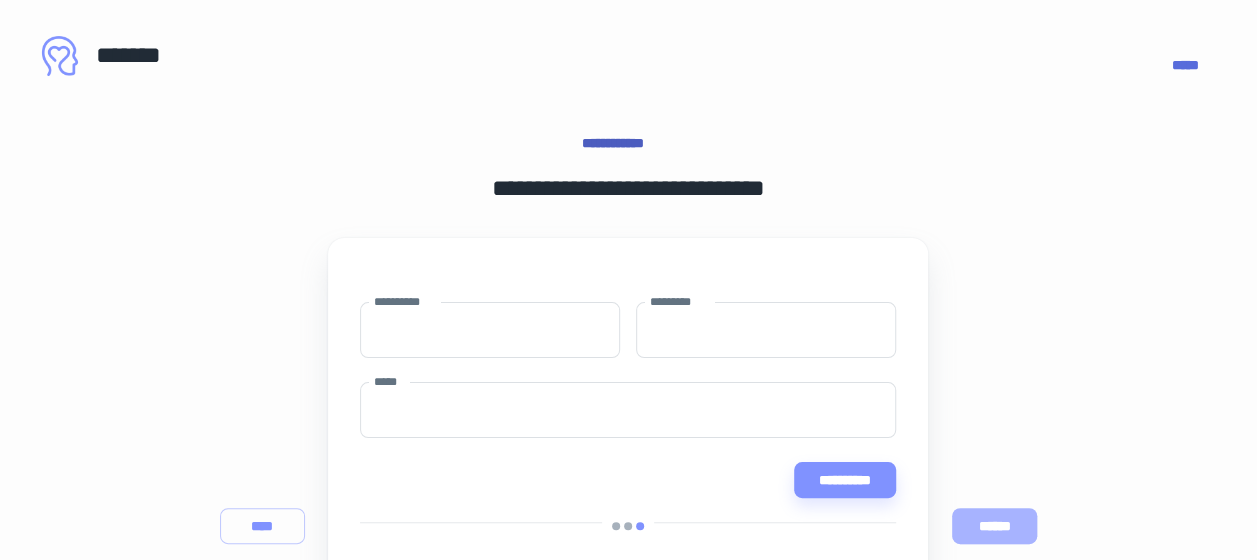 click on "******" at bounding box center (994, 526) 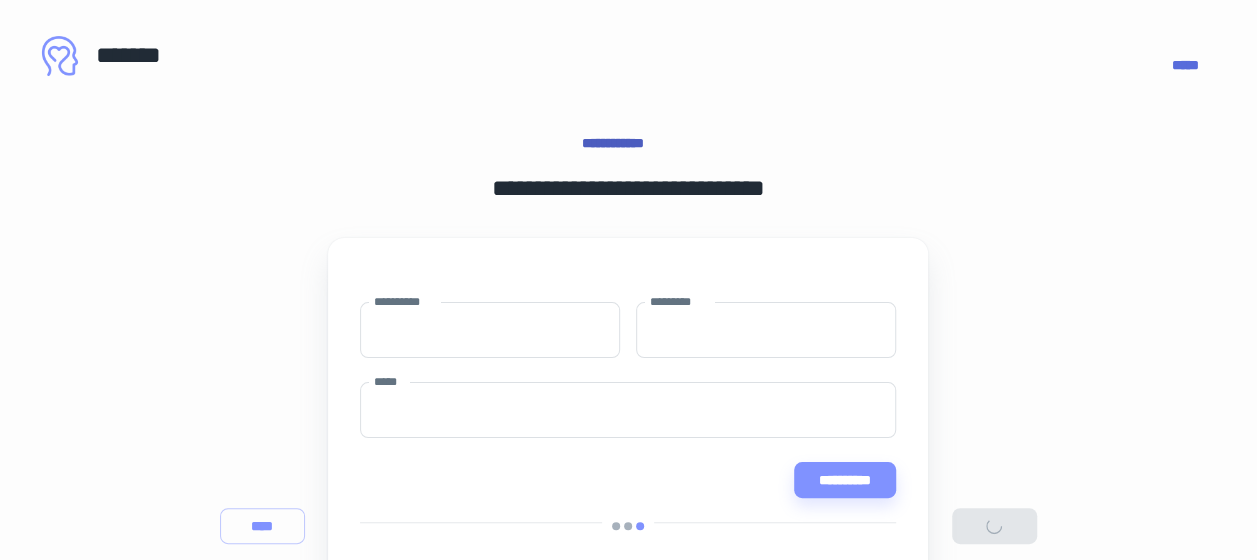 click on "**** ******" at bounding box center (628, 534) 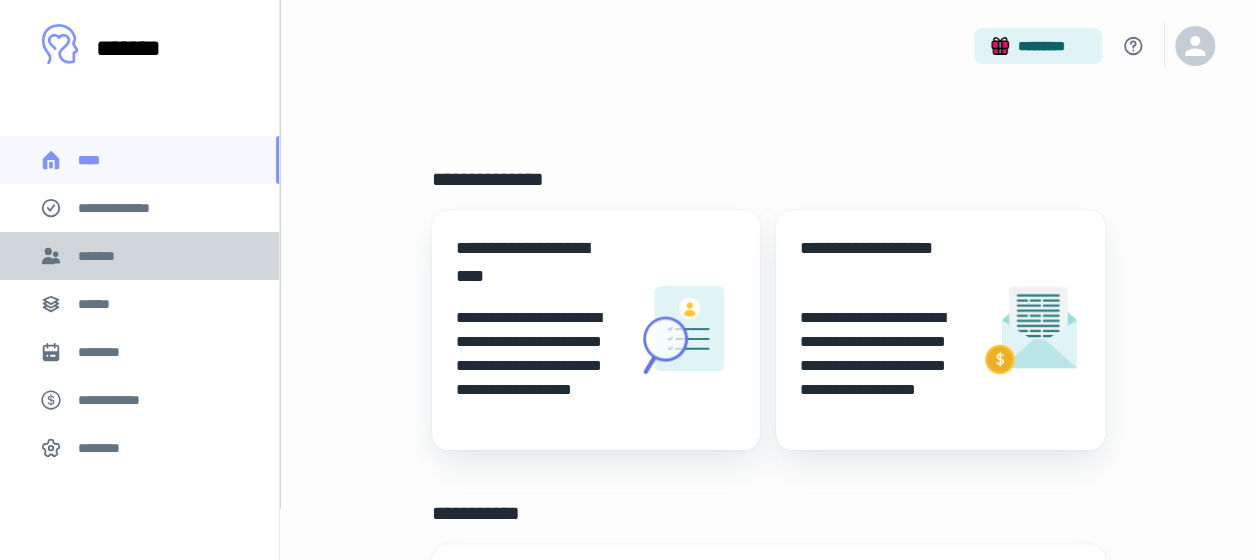 click on "*******" at bounding box center [139, 256] 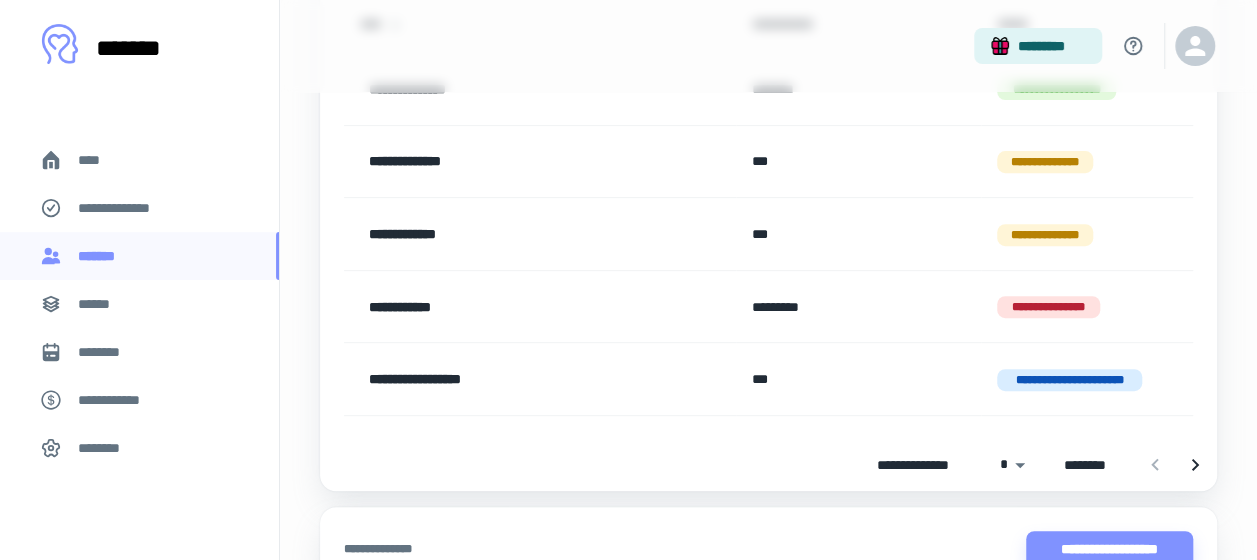 scroll, scrollTop: 326, scrollLeft: 0, axis: vertical 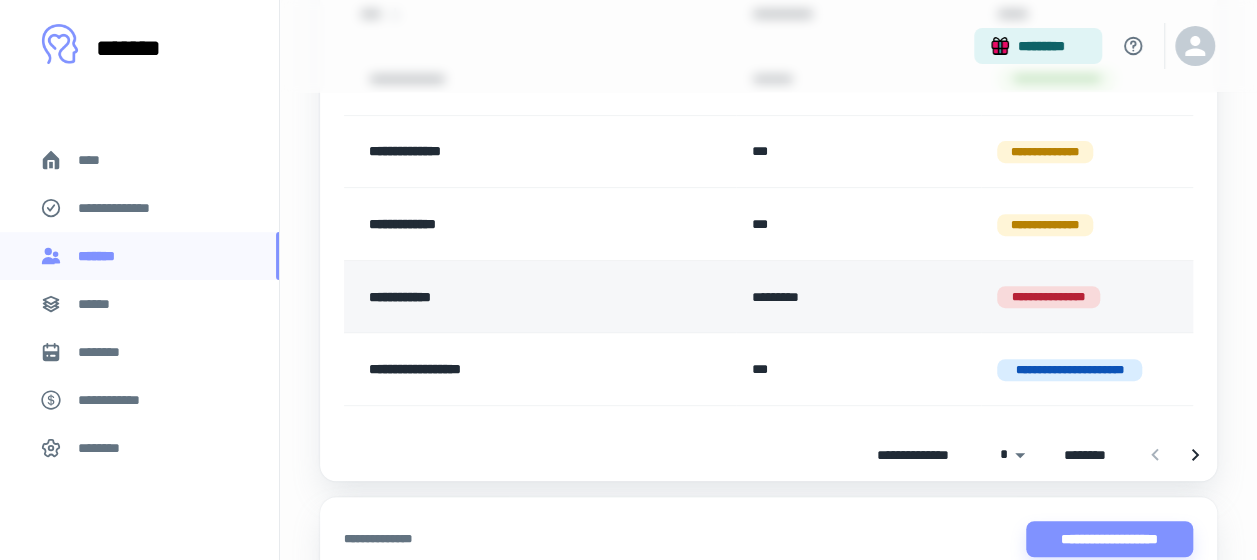 click on "**********" at bounding box center (1087, 296) 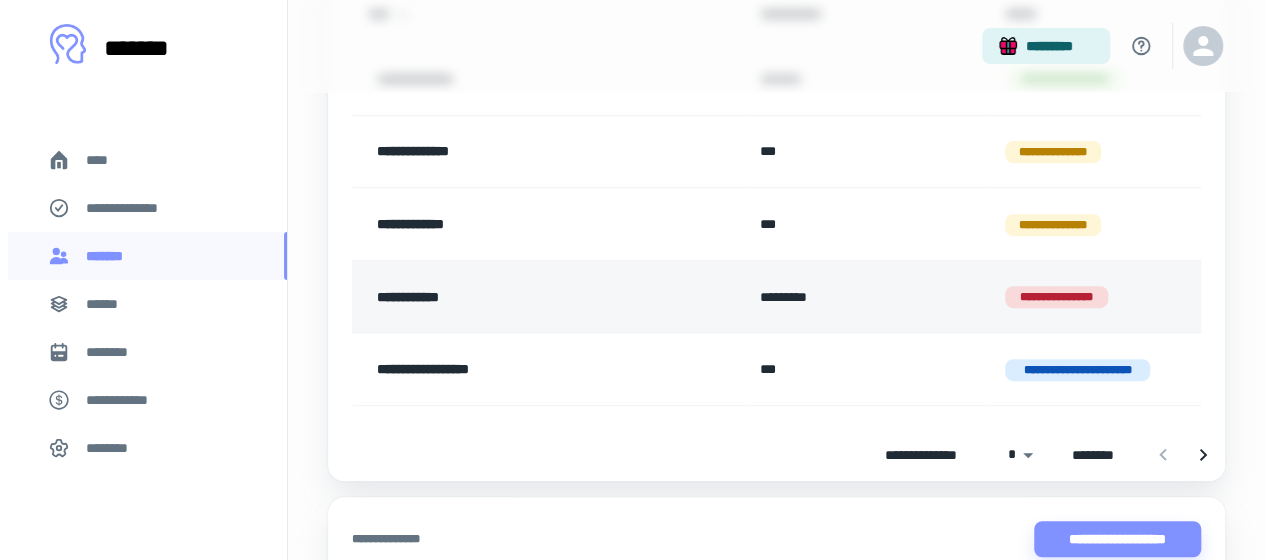 scroll, scrollTop: 0, scrollLeft: 0, axis: both 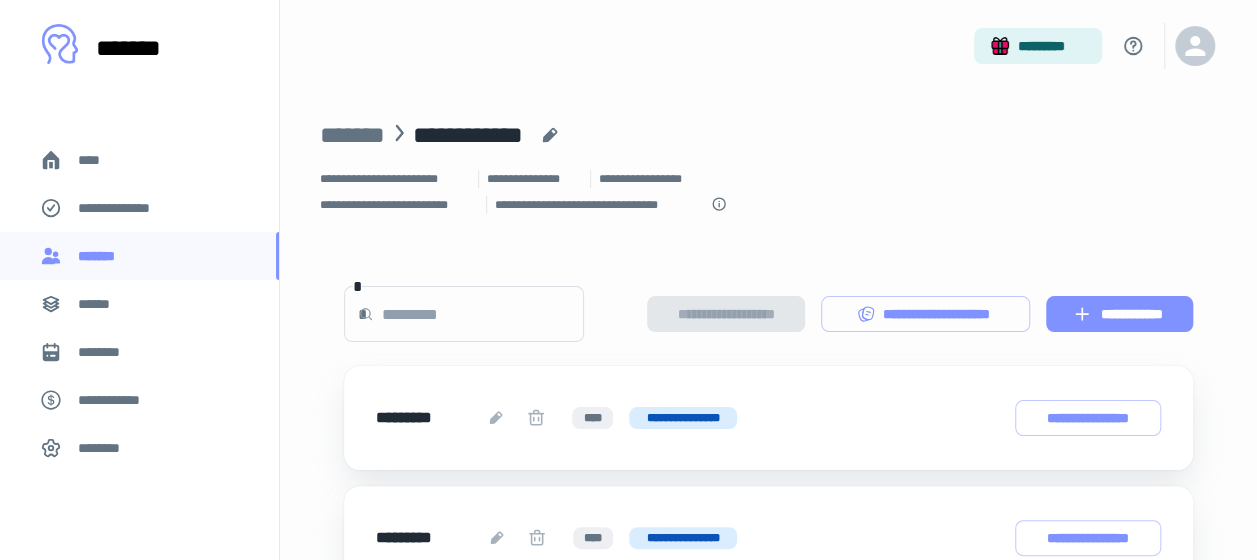 click on "**********" at bounding box center (1119, 314) 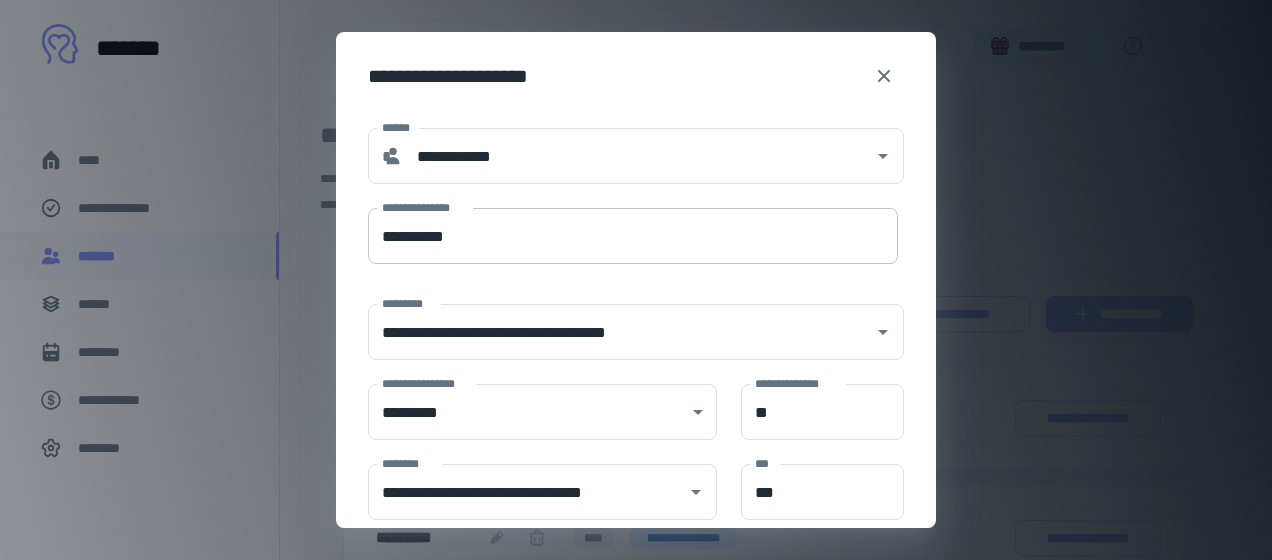 click on "**********" at bounding box center [633, 236] 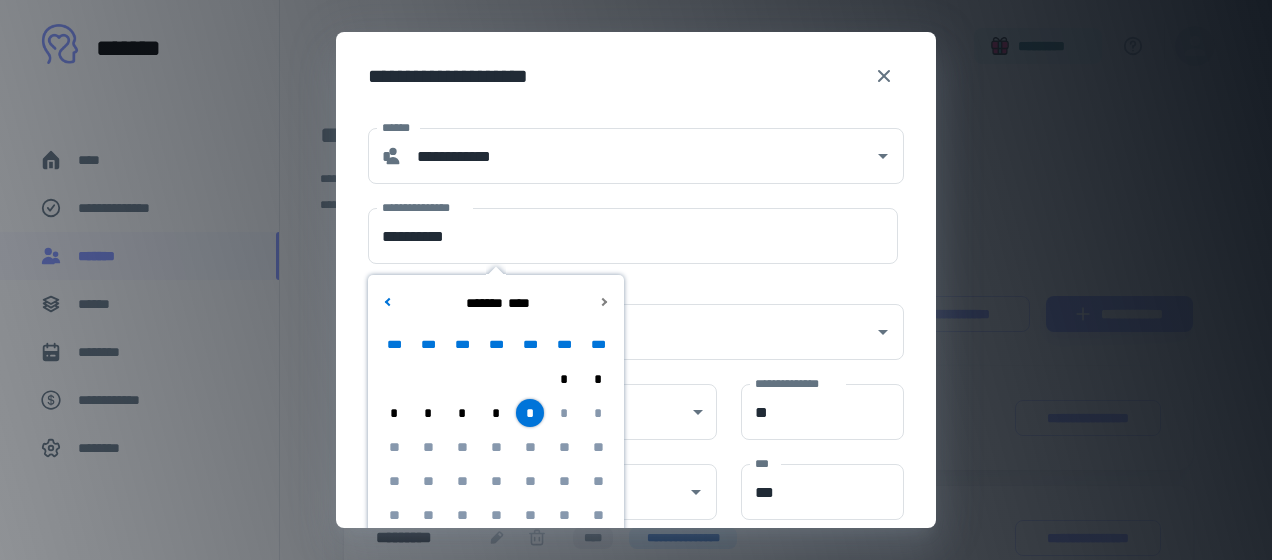 click on "*" at bounding box center [462, 413] 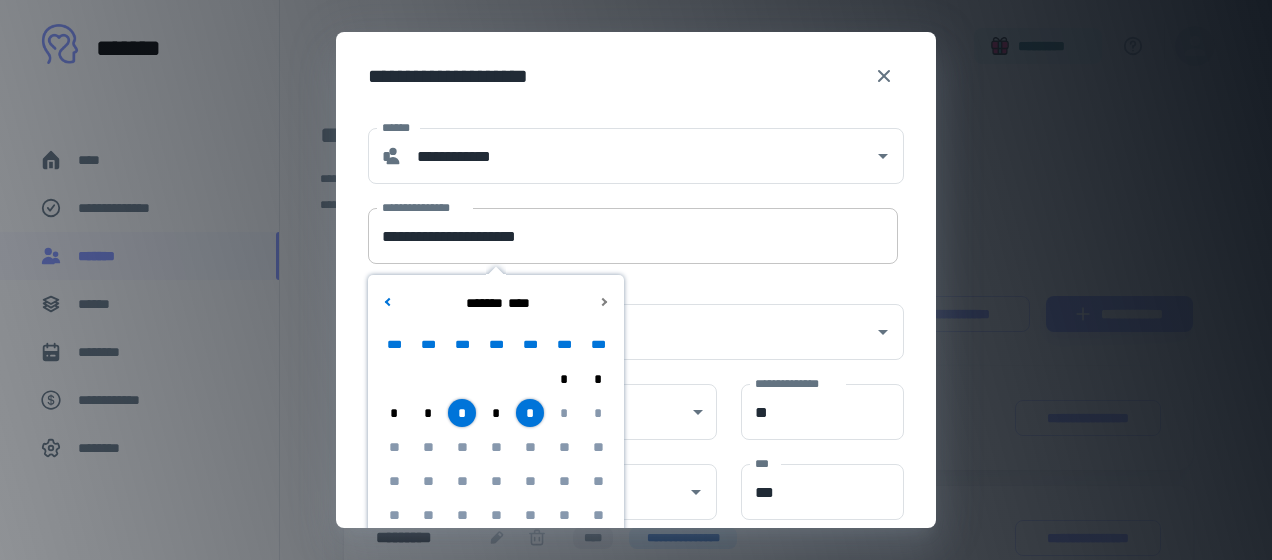 click on "**********" at bounding box center [633, 236] 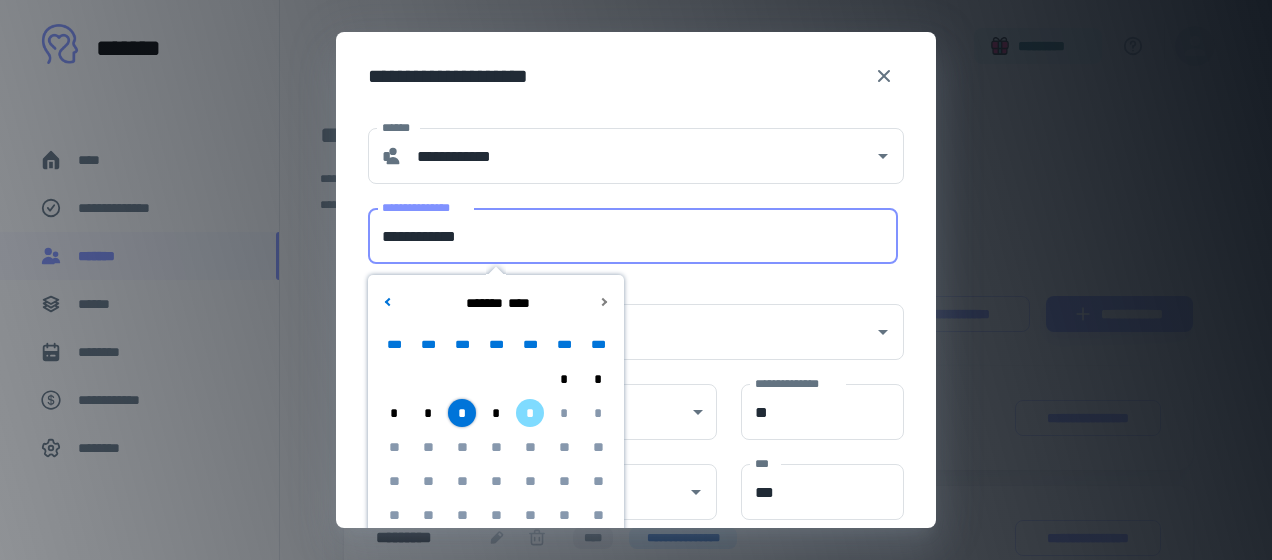 click on "**********" at bounding box center (633, 236) 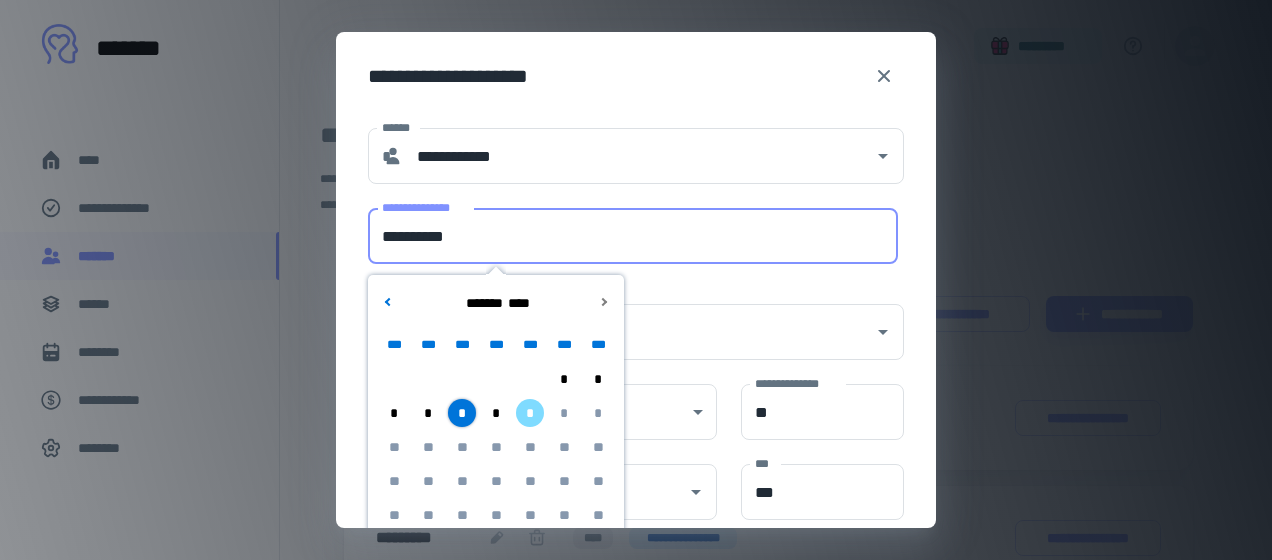 type on "**********" 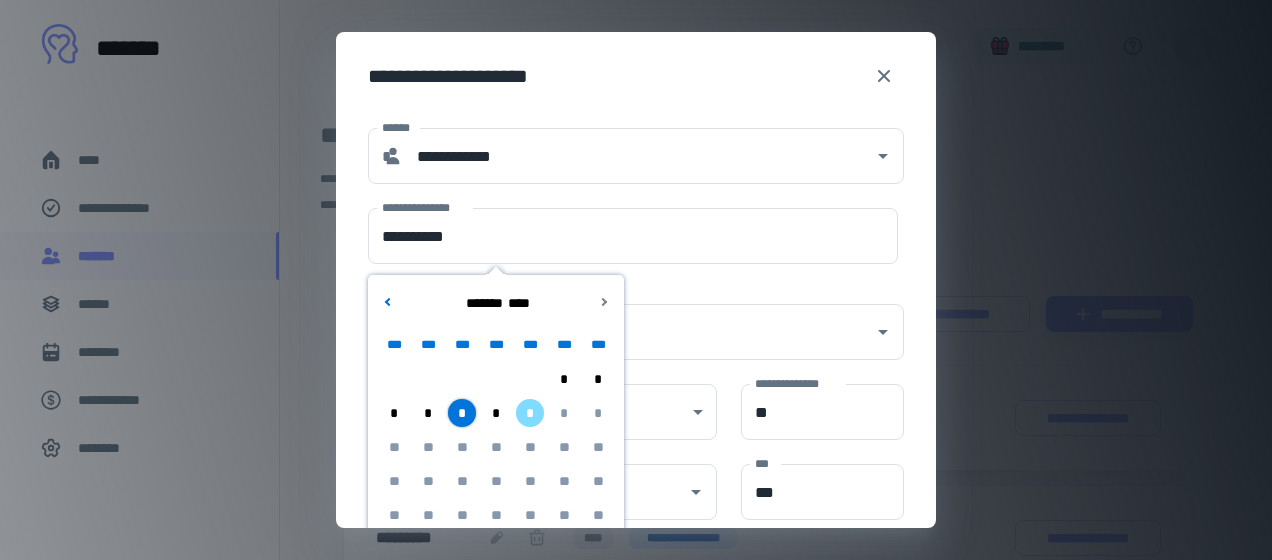 click on "**********" at bounding box center [636, 515] 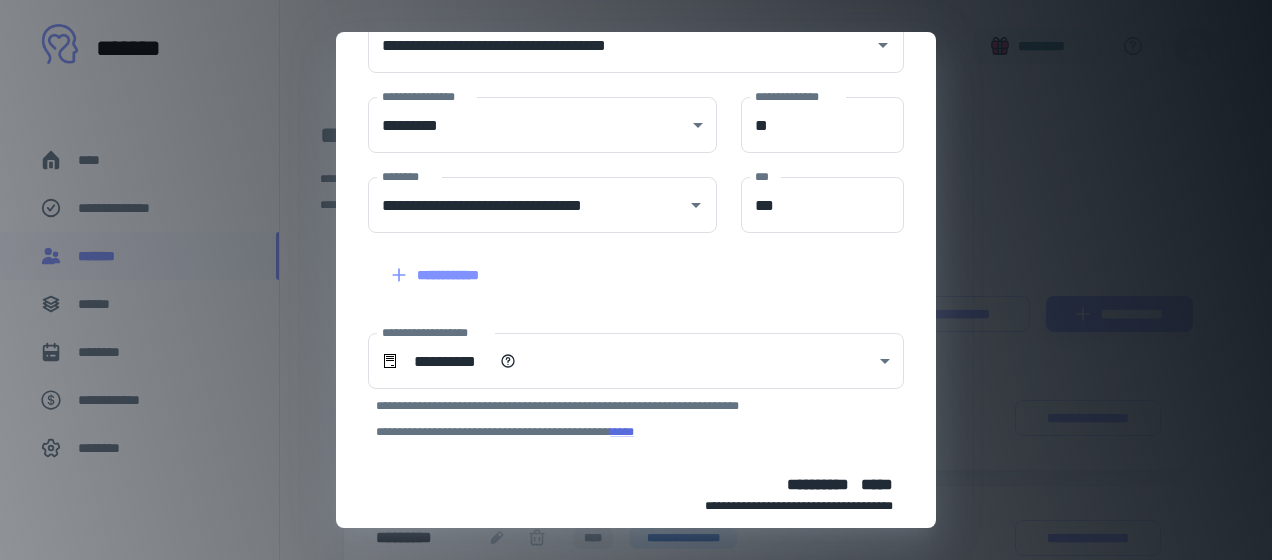 scroll, scrollTop: 390, scrollLeft: 0, axis: vertical 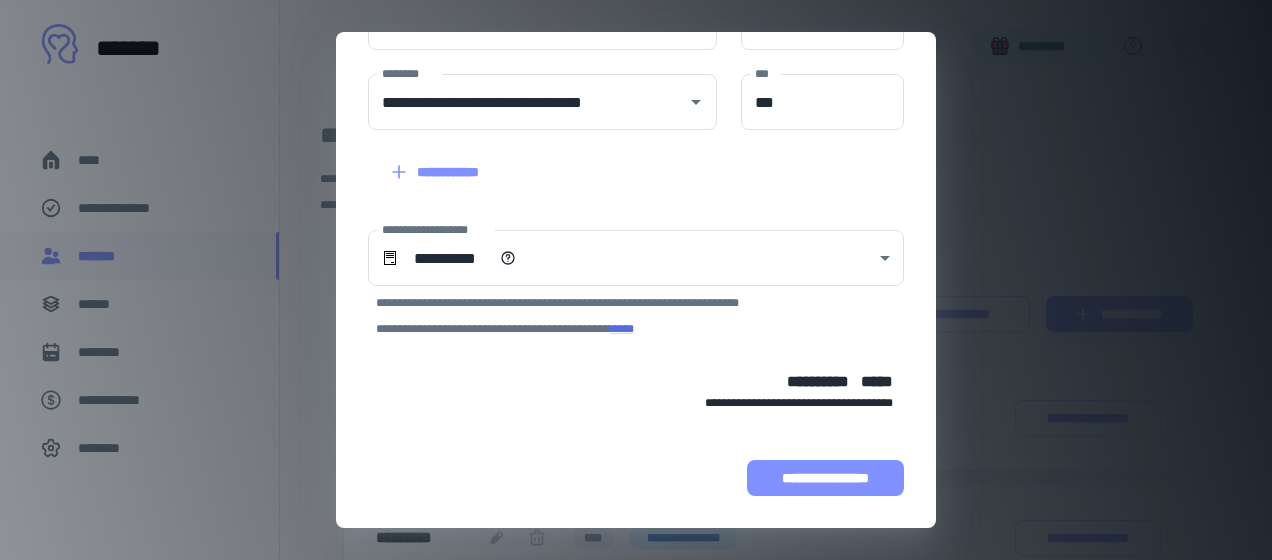click on "**********" at bounding box center (825, 478) 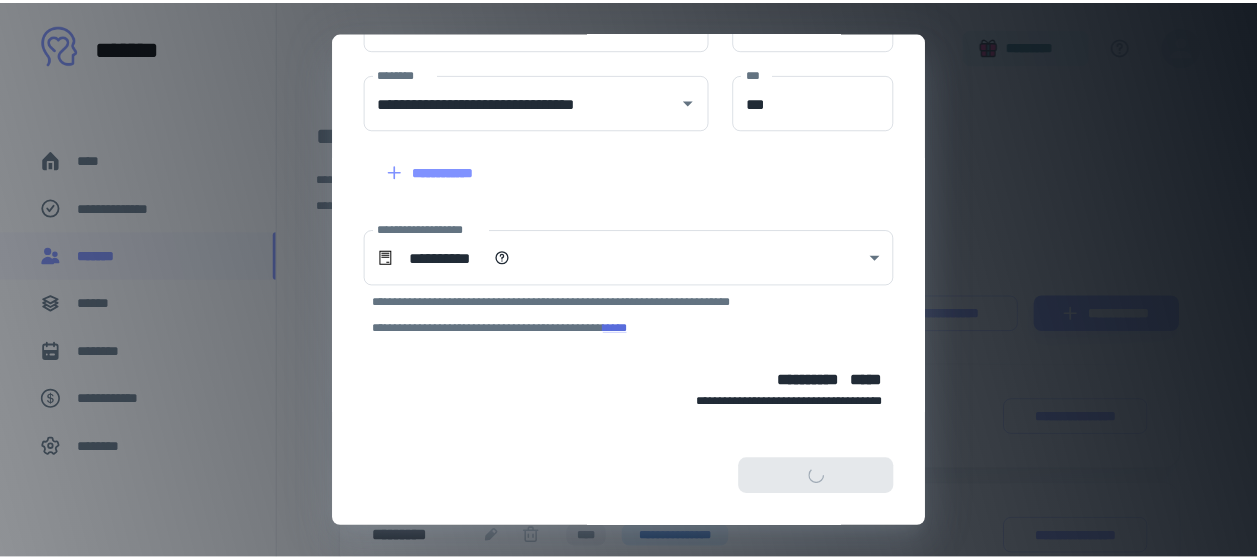 scroll, scrollTop: 516, scrollLeft: 0, axis: vertical 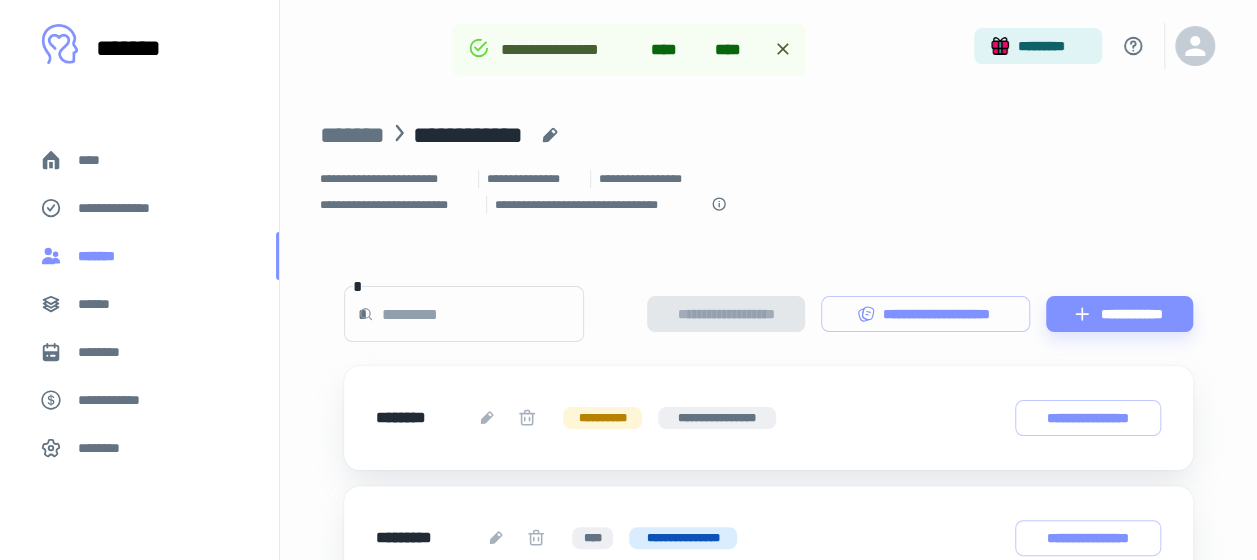 click on "*******" at bounding box center [139, 256] 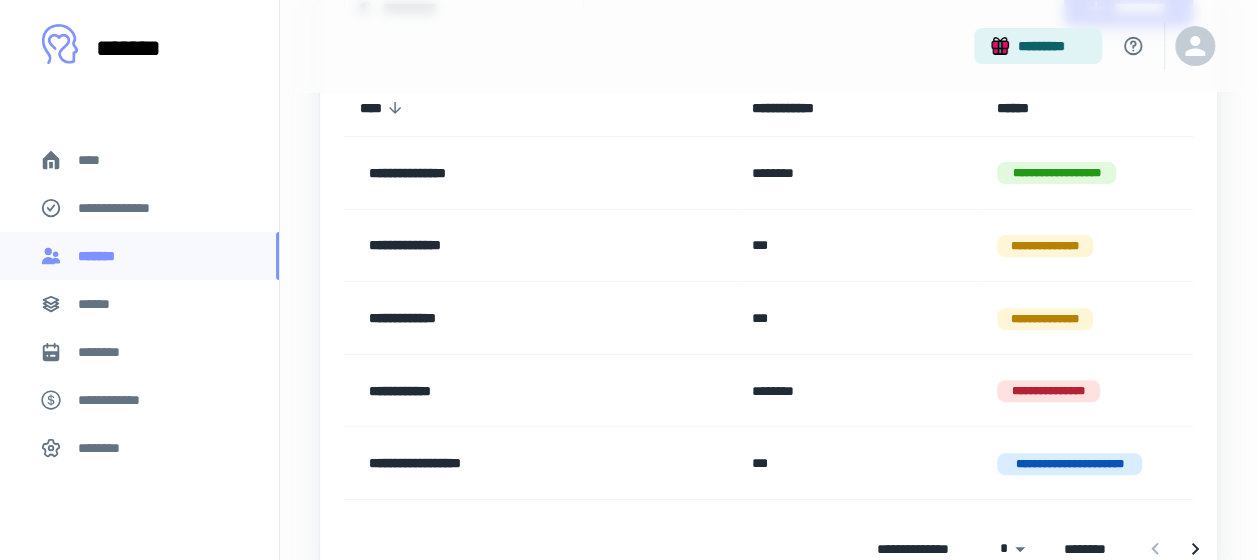 scroll, scrollTop: 328, scrollLeft: 0, axis: vertical 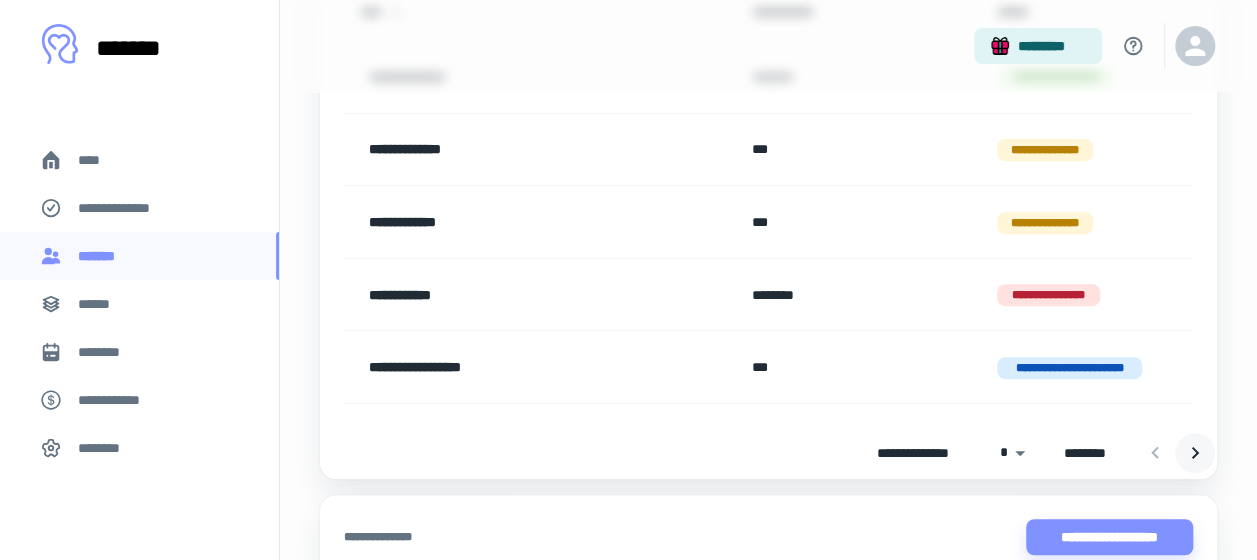 click 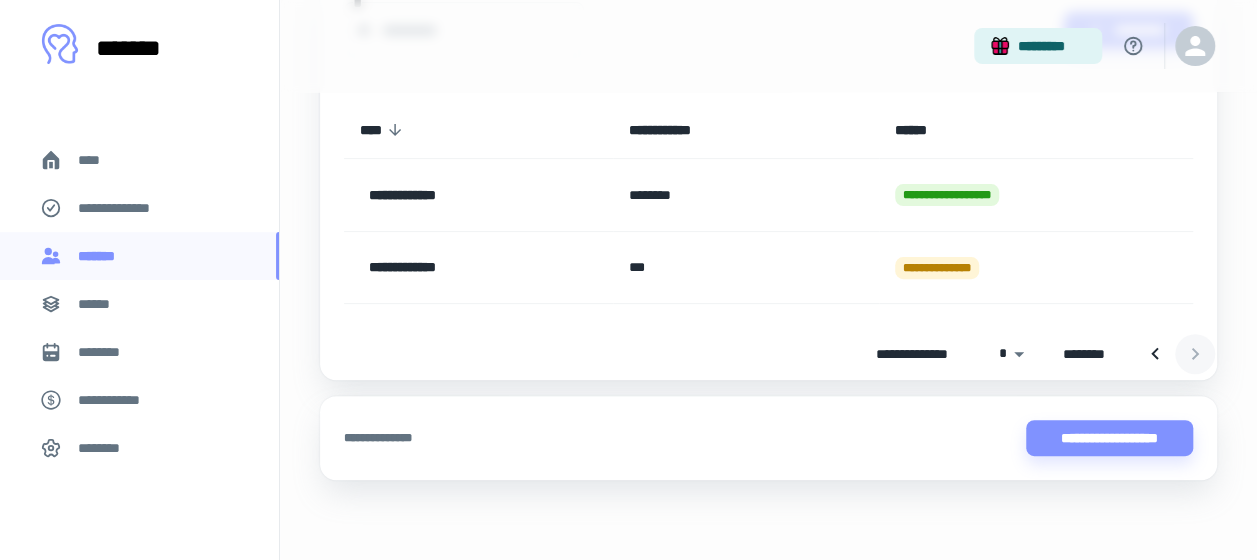 scroll, scrollTop: 210, scrollLeft: 0, axis: vertical 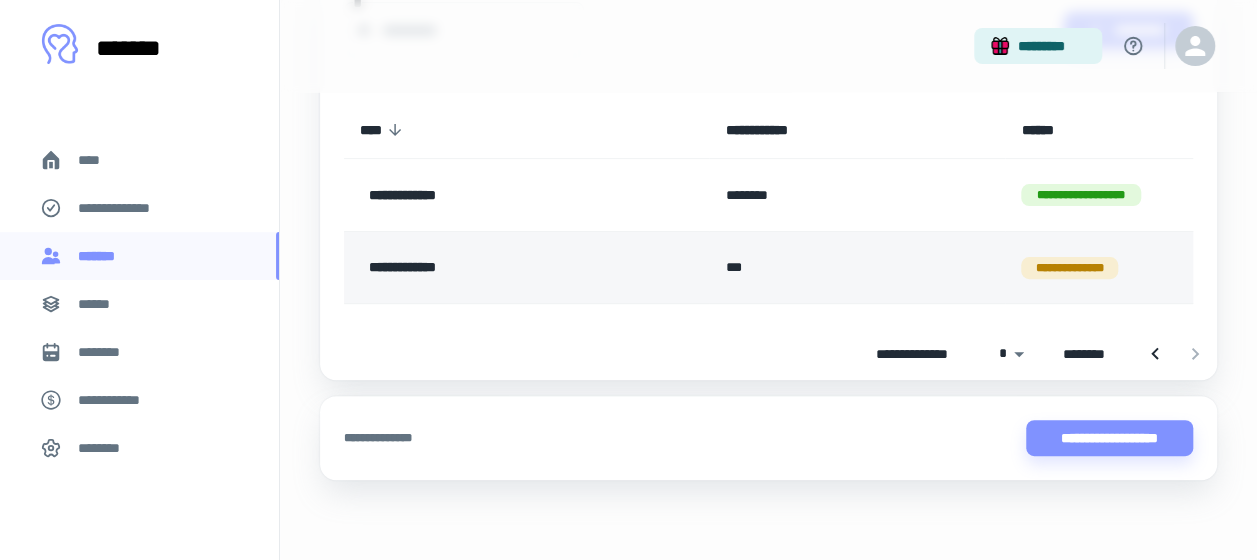 click on "***" at bounding box center [857, 267] 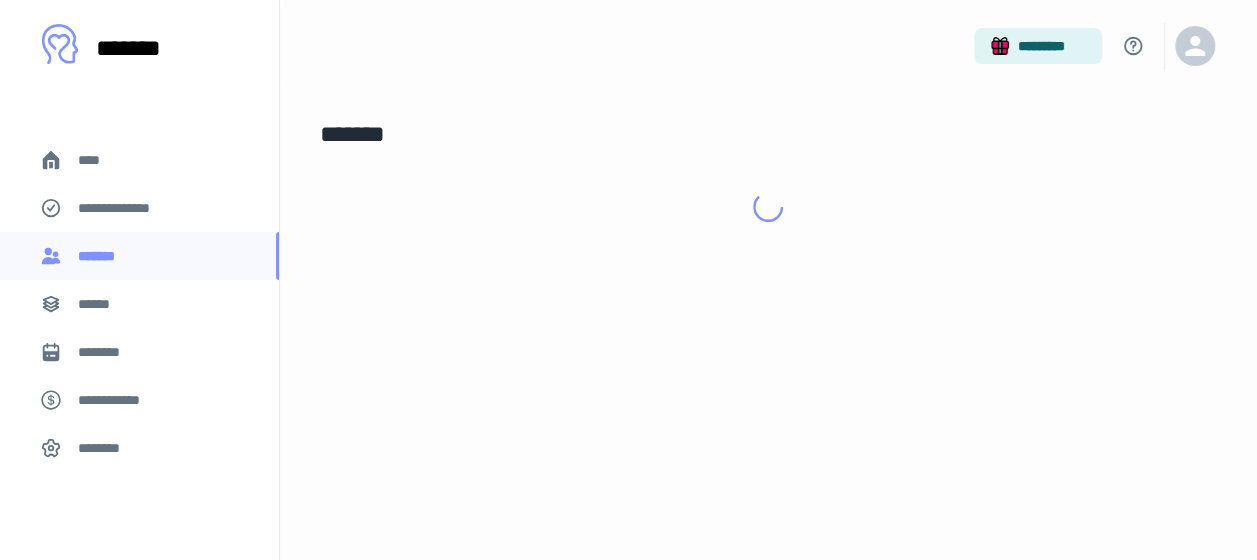 scroll, scrollTop: 0, scrollLeft: 0, axis: both 